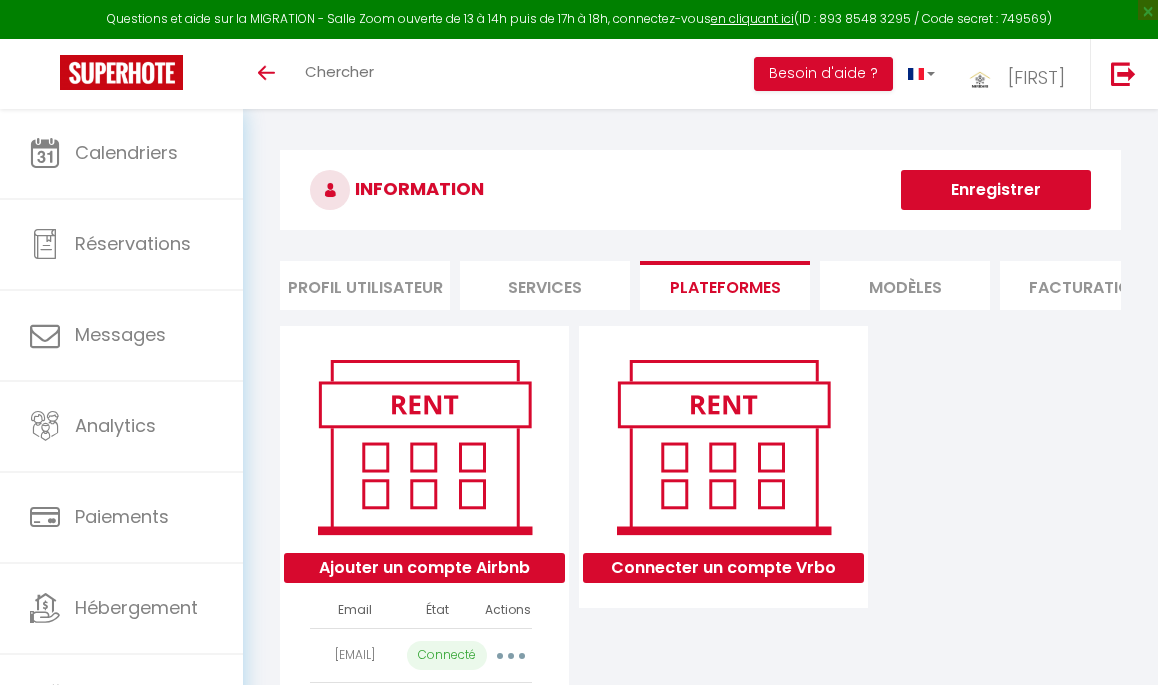 scroll, scrollTop: 0, scrollLeft: 0, axis: both 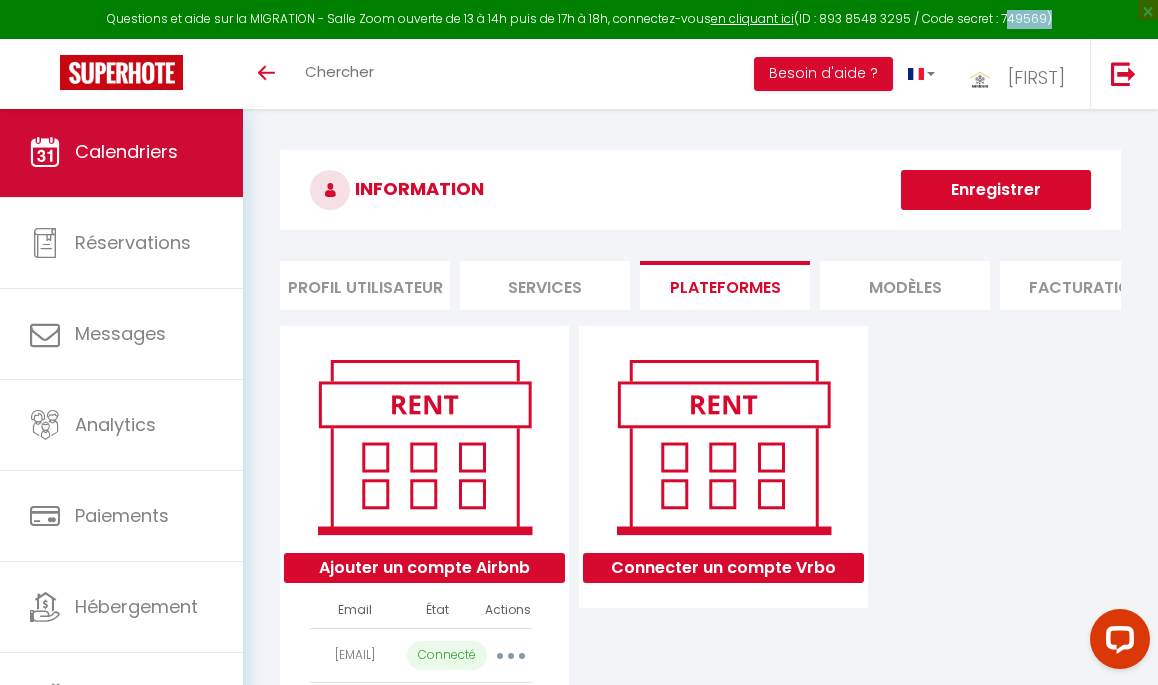 click on "Calendriers" at bounding box center (126, 151) 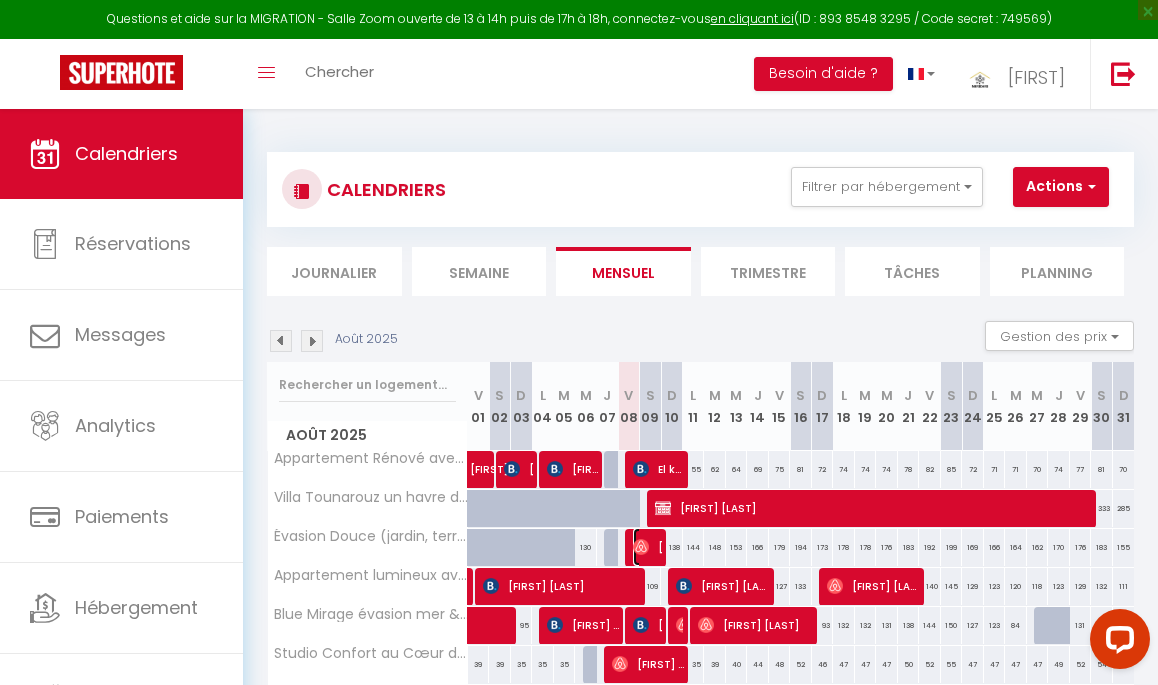 click on "[FIRST] [LAST]" at bounding box center [647, 547] 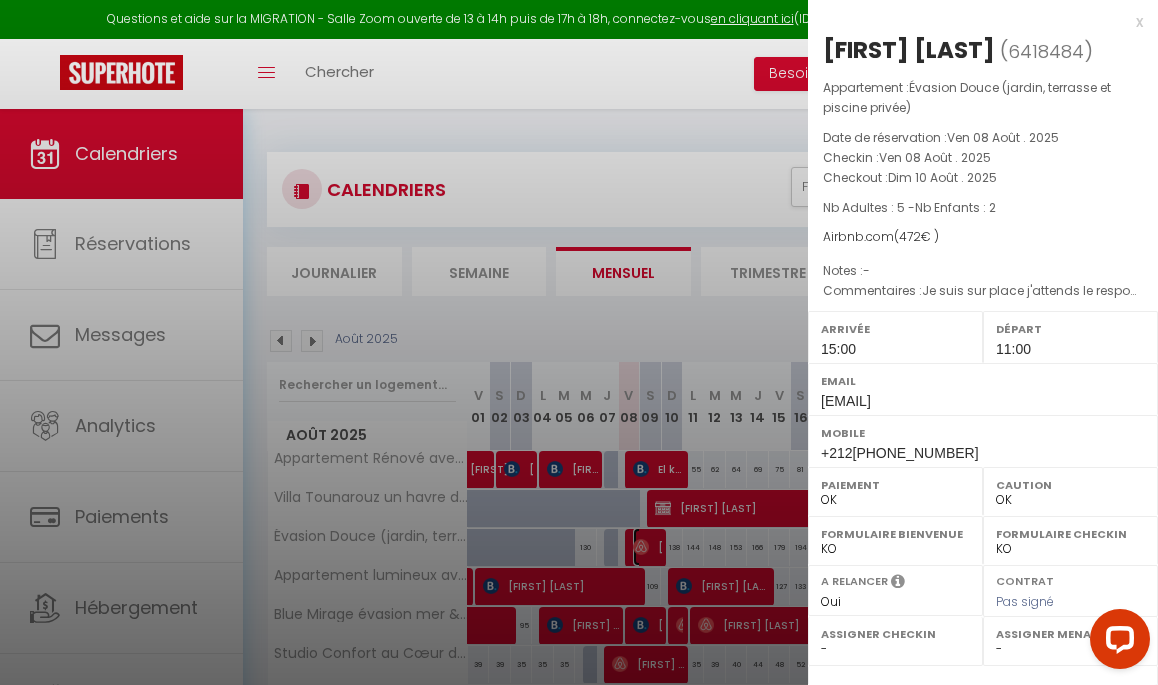 scroll, scrollTop: 267, scrollLeft: 0, axis: vertical 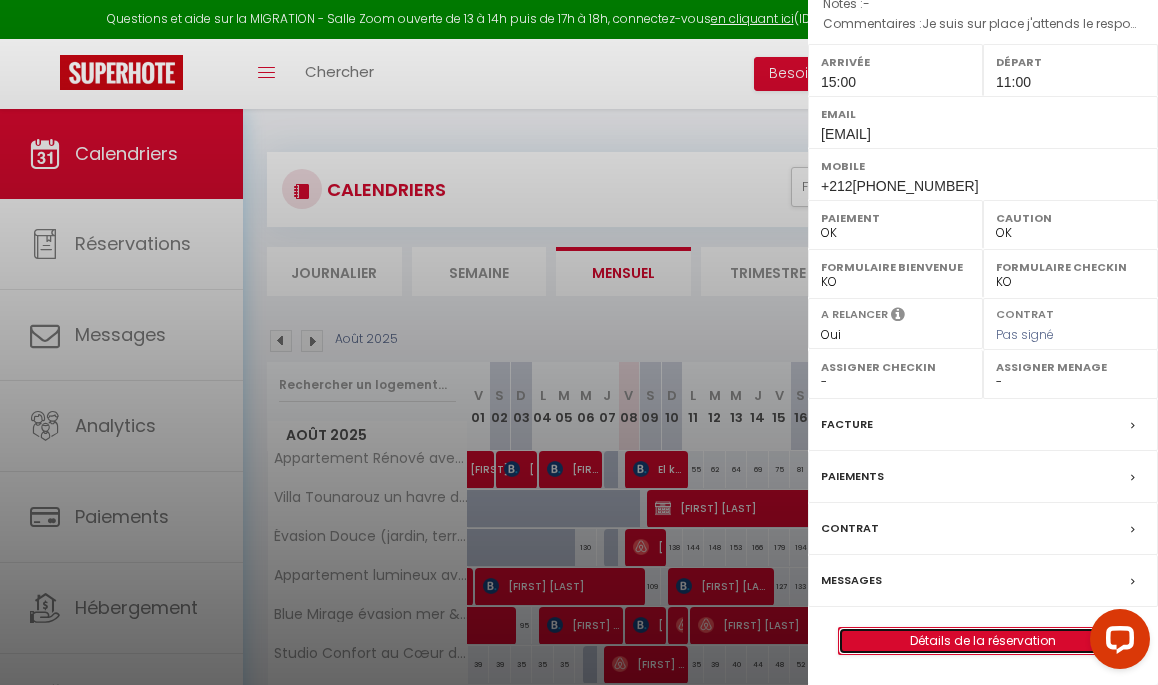 click on "Détails de la réservation" at bounding box center (983, 641) 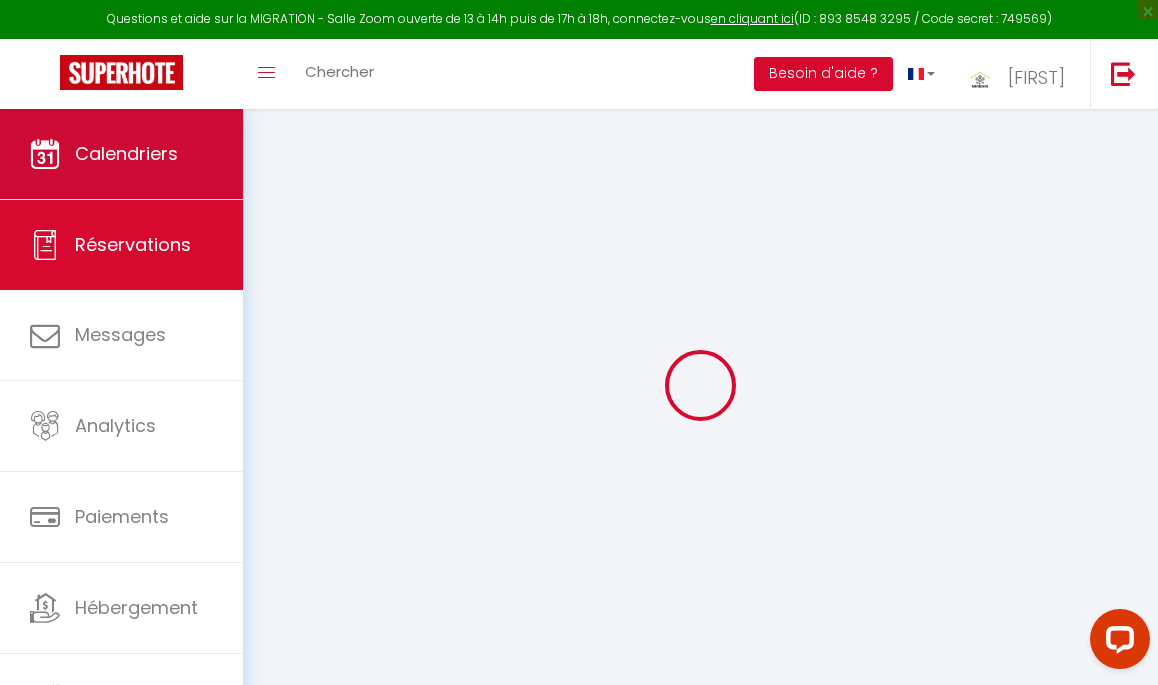 type on "[FIRST]" 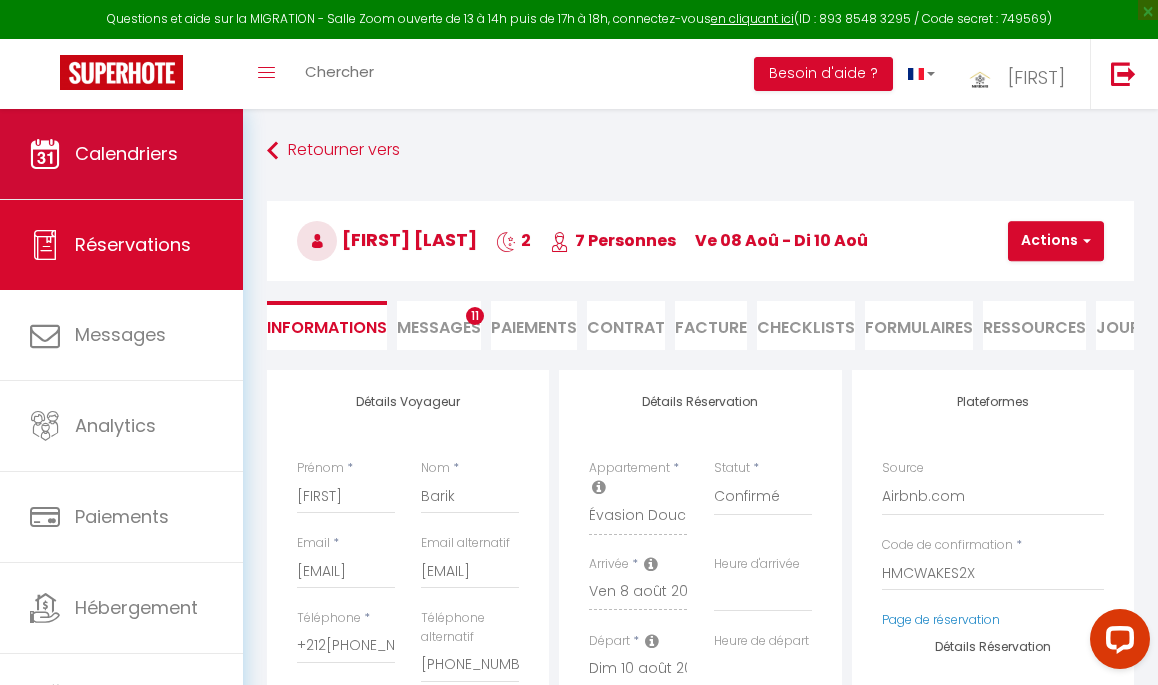 select 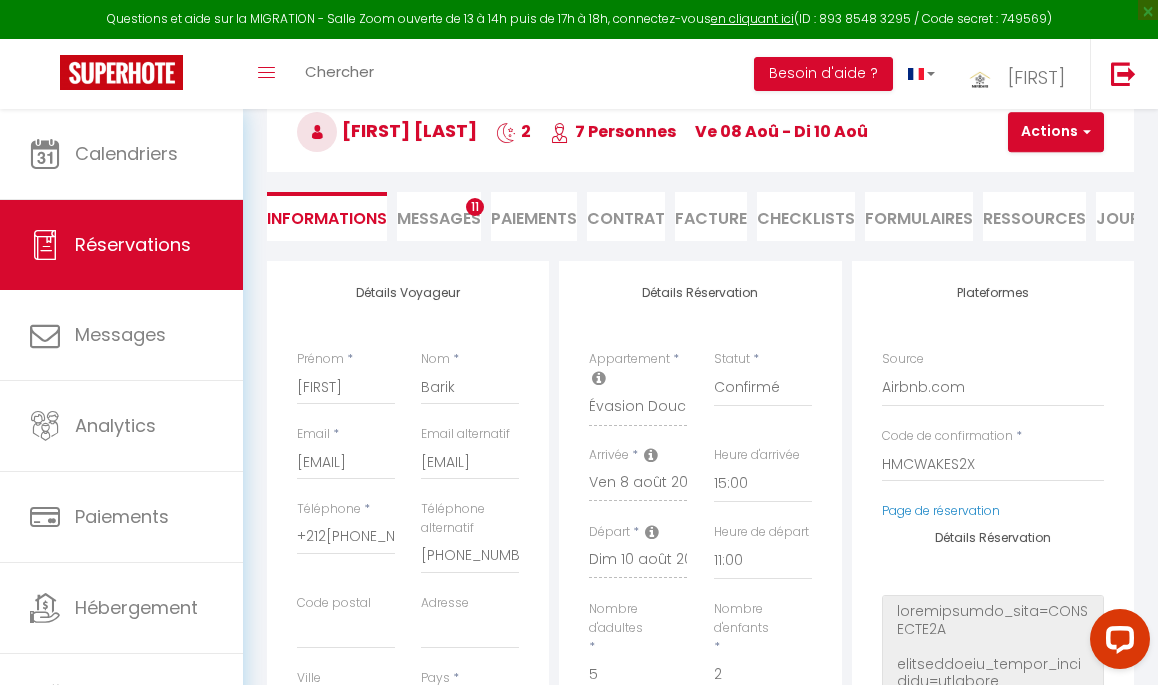 scroll, scrollTop: 0, scrollLeft: 0, axis: both 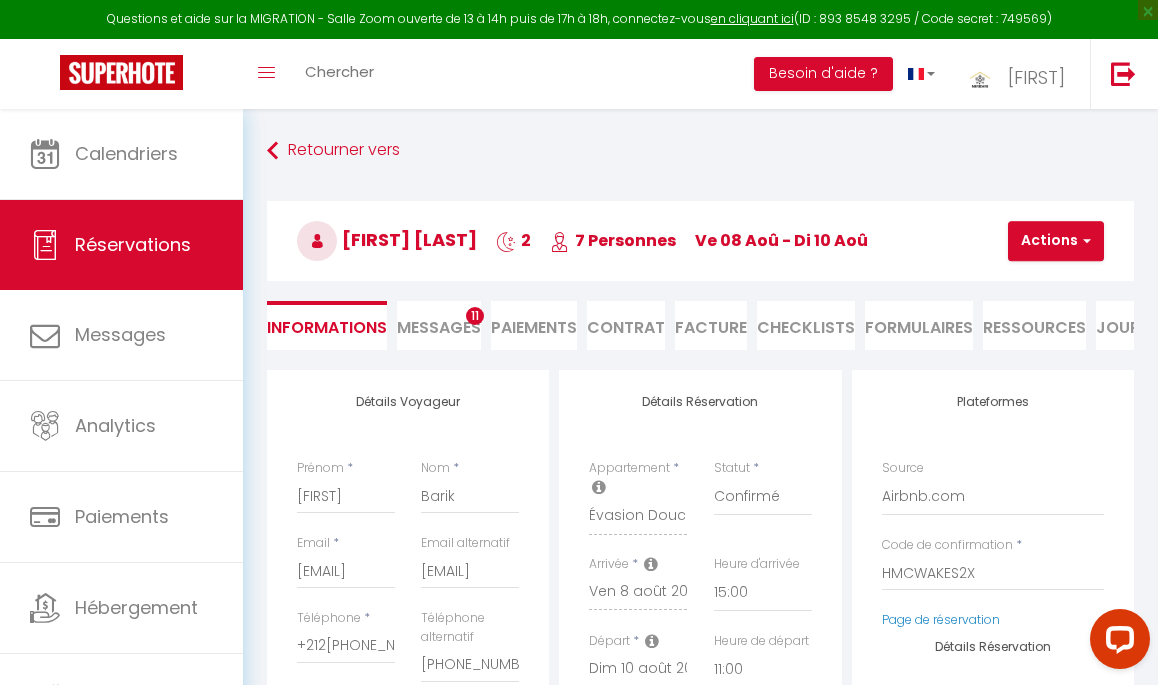 click on "Ressources" at bounding box center [1034, 325] 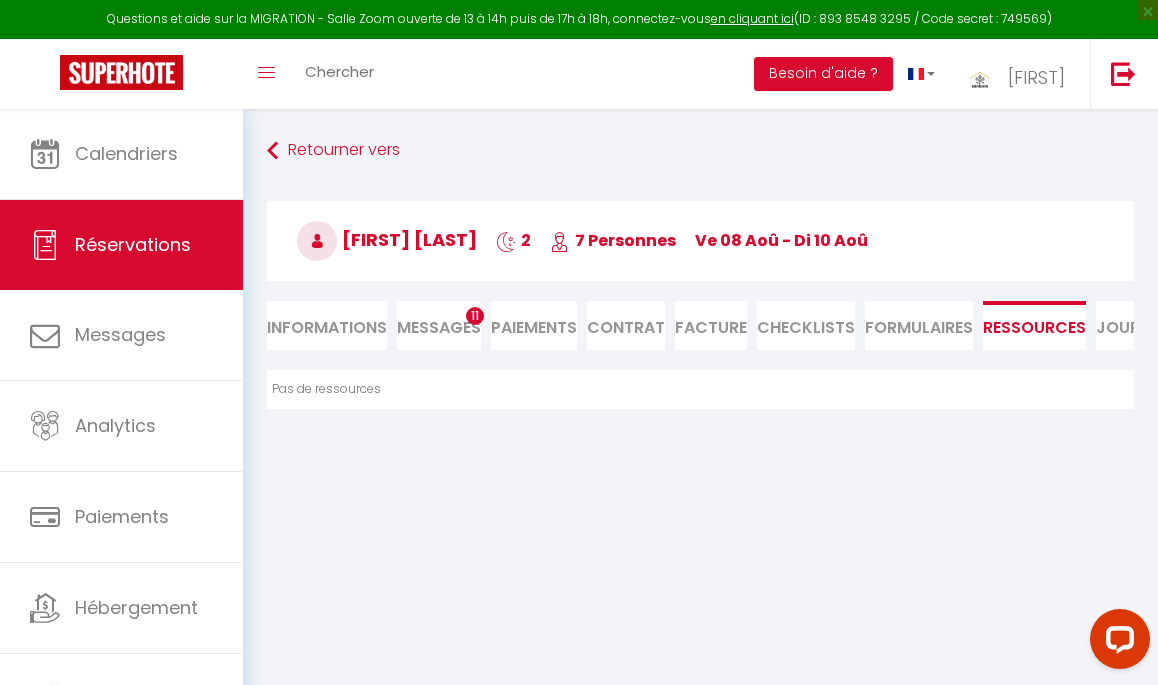 click on "Messages" at bounding box center [439, 327] 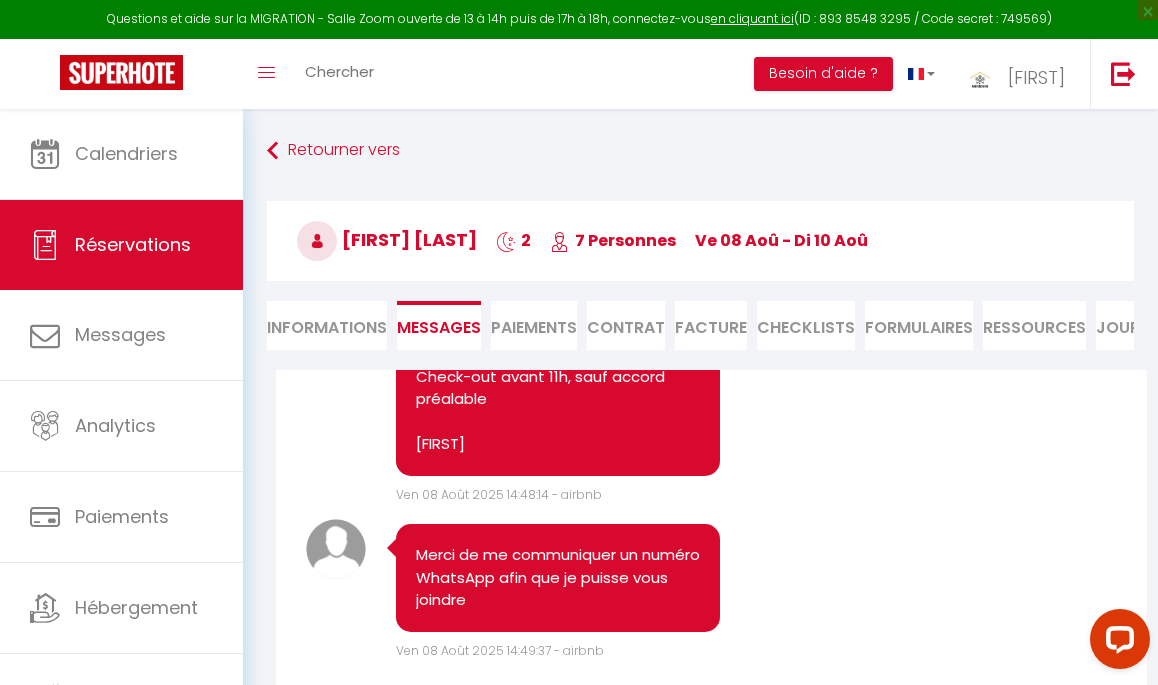 scroll, scrollTop: 4881, scrollLeft: 0, axis: vertical 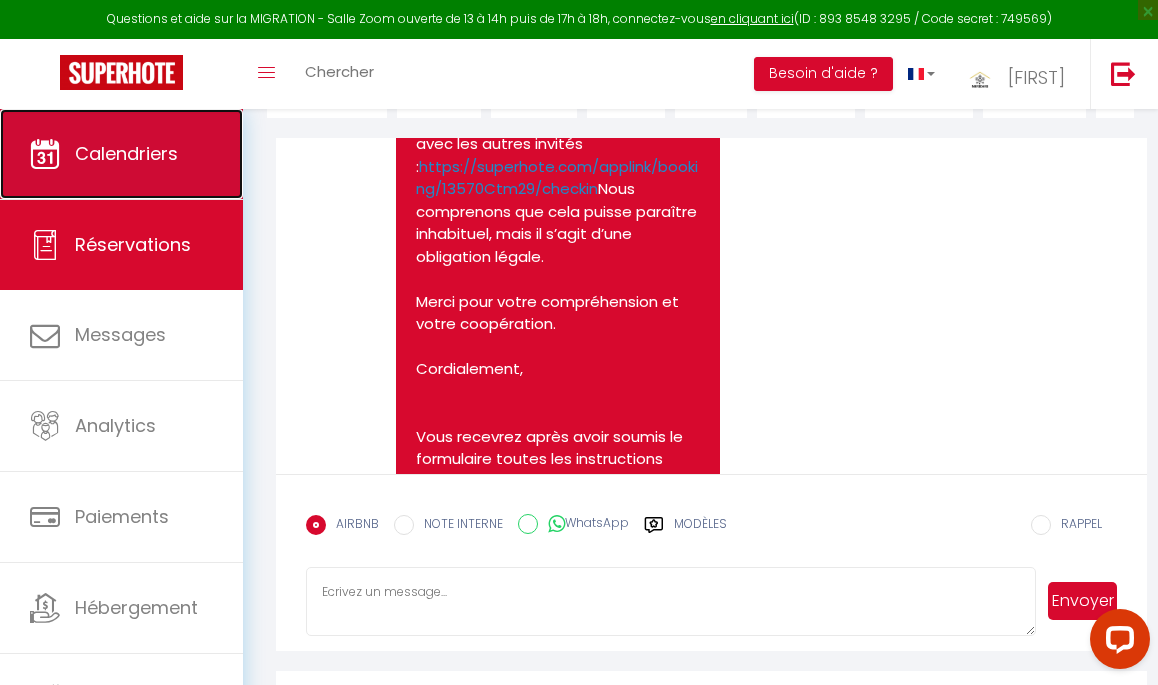click on "Calendriers" at bounding box center (126, 153) 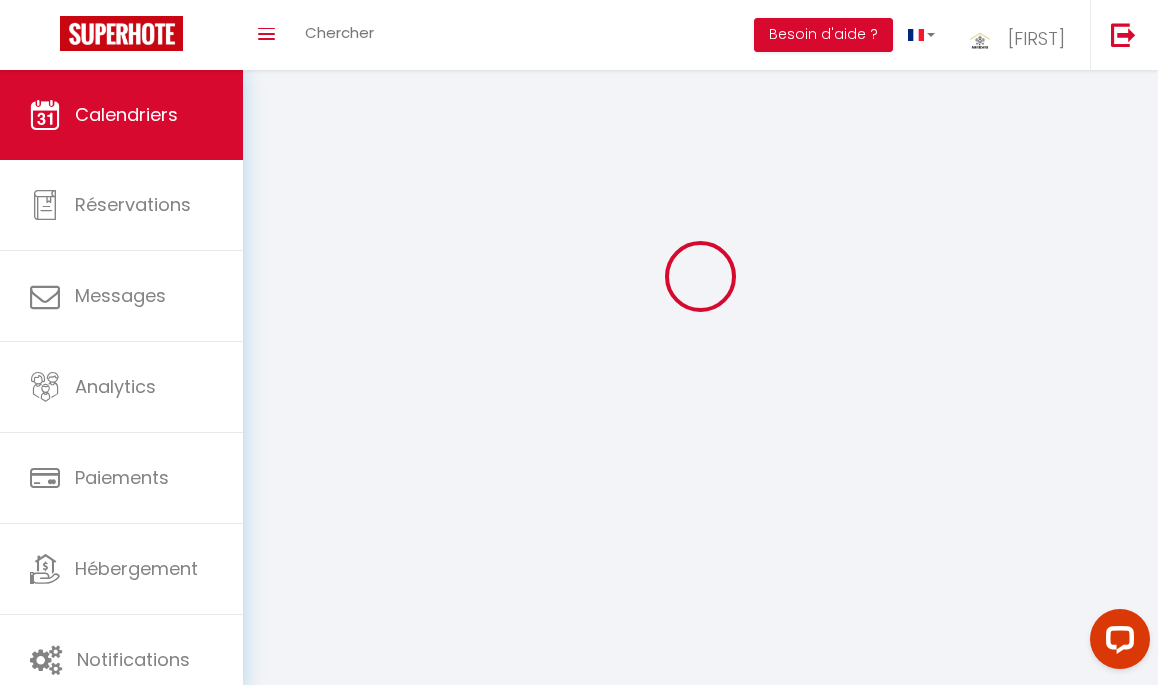scroll, scrollTop: 0, scrollLeft: 0, axis: both 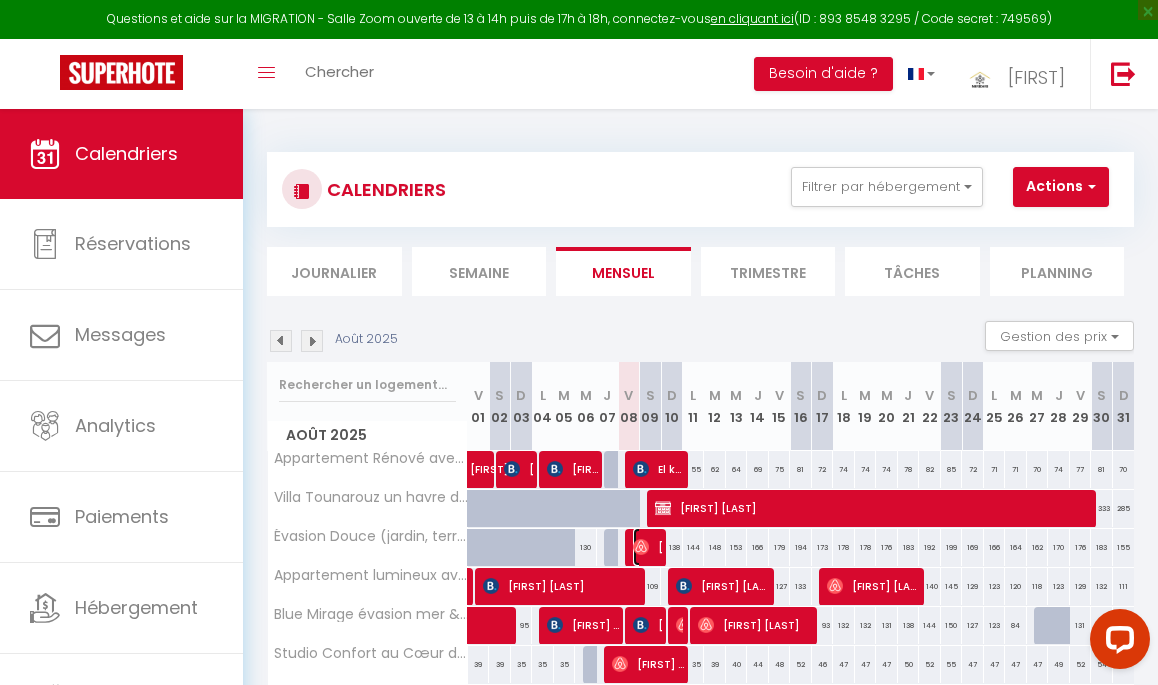 click on "[FIRST] [LAST]" at bounding box center (647, 547) 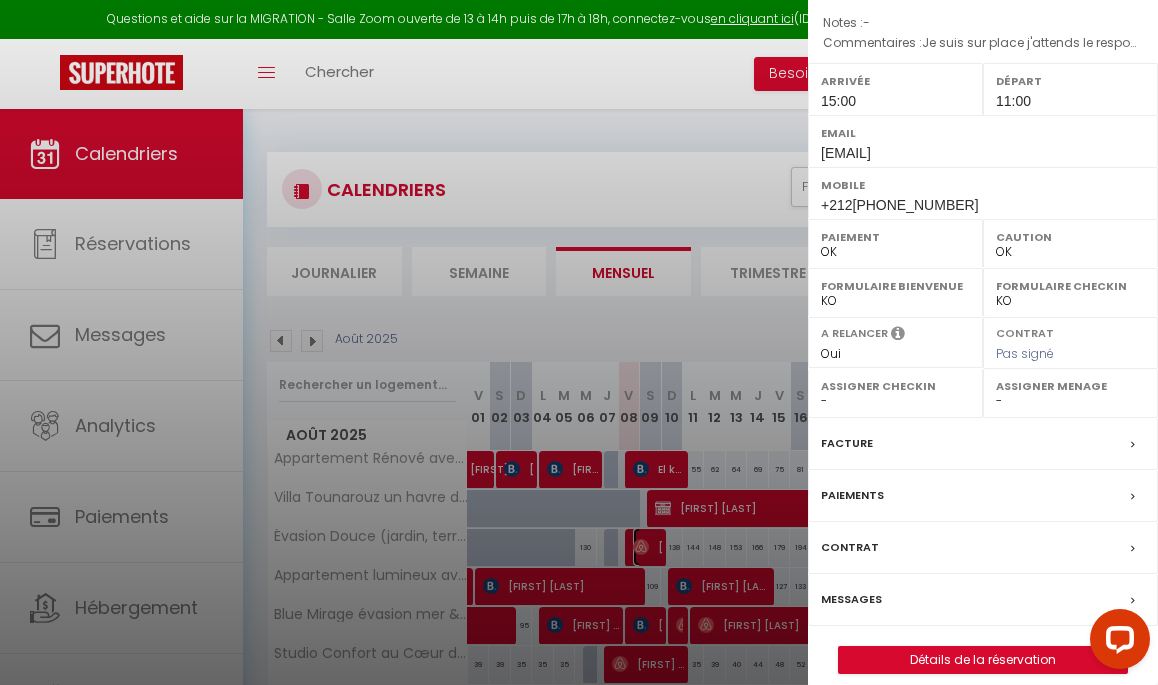 scroll, scrollTop: 267, scrollLeft: 0, axis: vertical 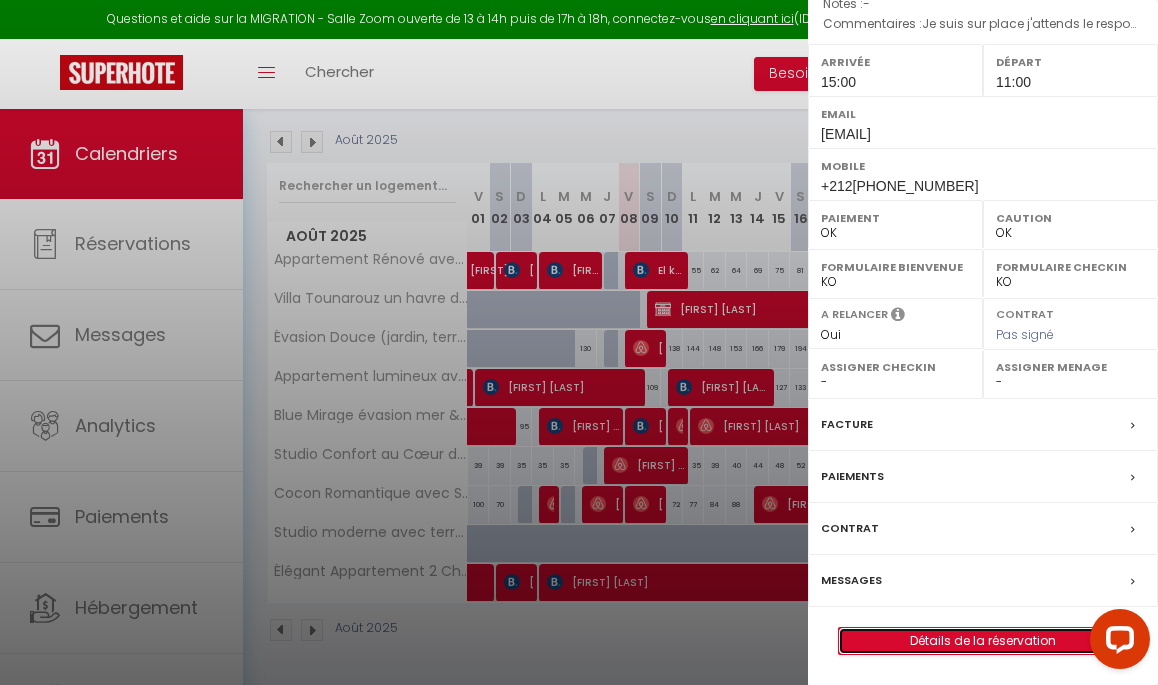 click on "Détails de la réservation" at bounding box center (983, 641) 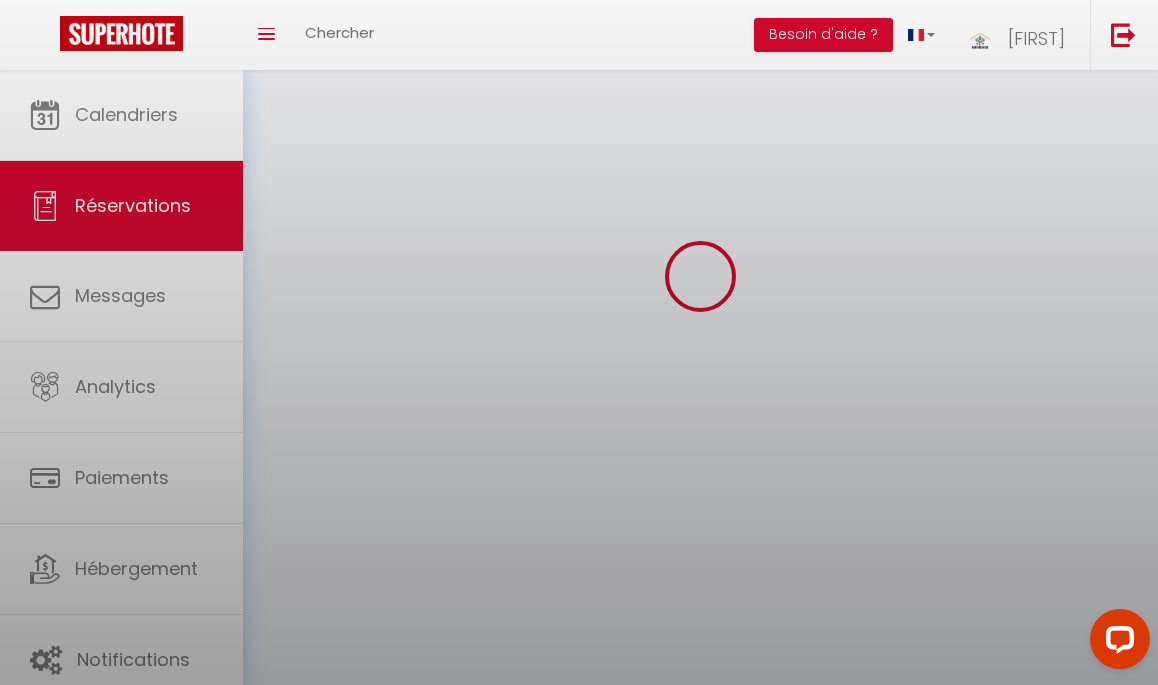 scroll, scrollTop: 0, scrollLeft: 0, axis: both 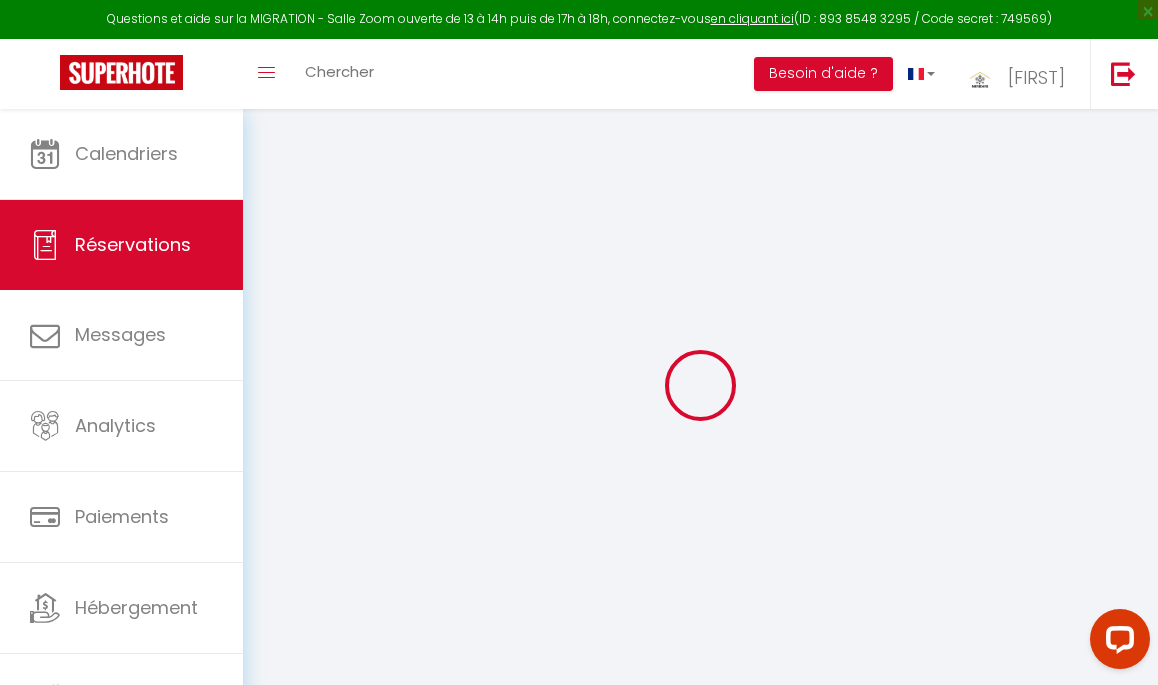 type on "[FIRST]" 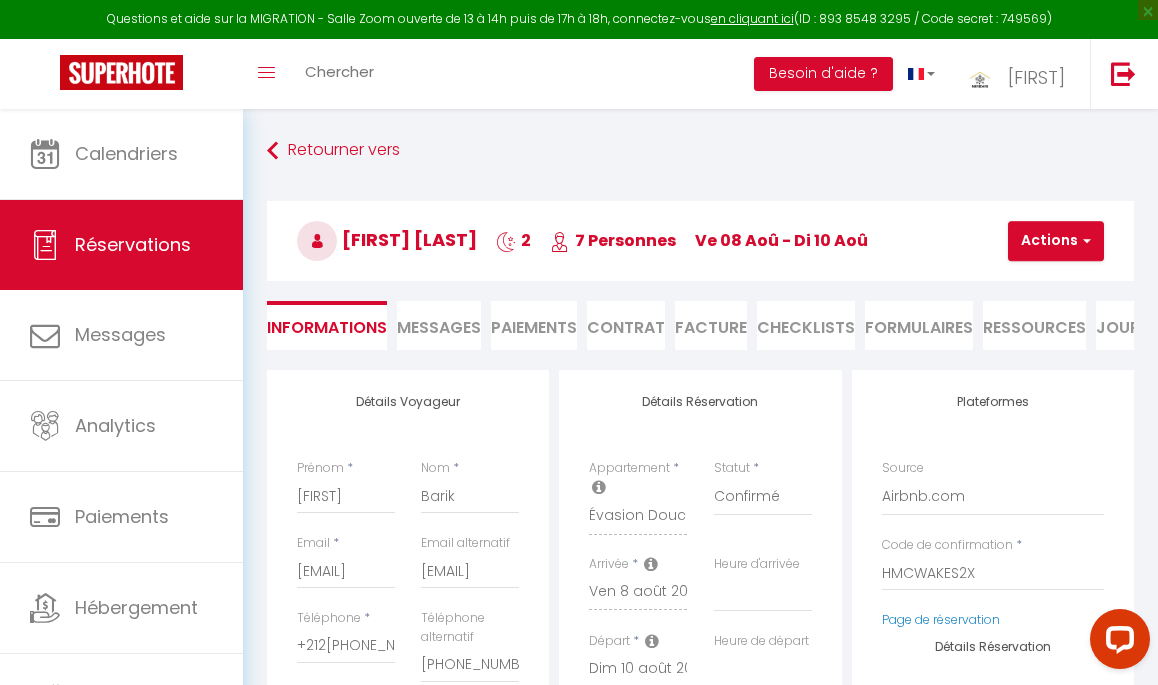 select 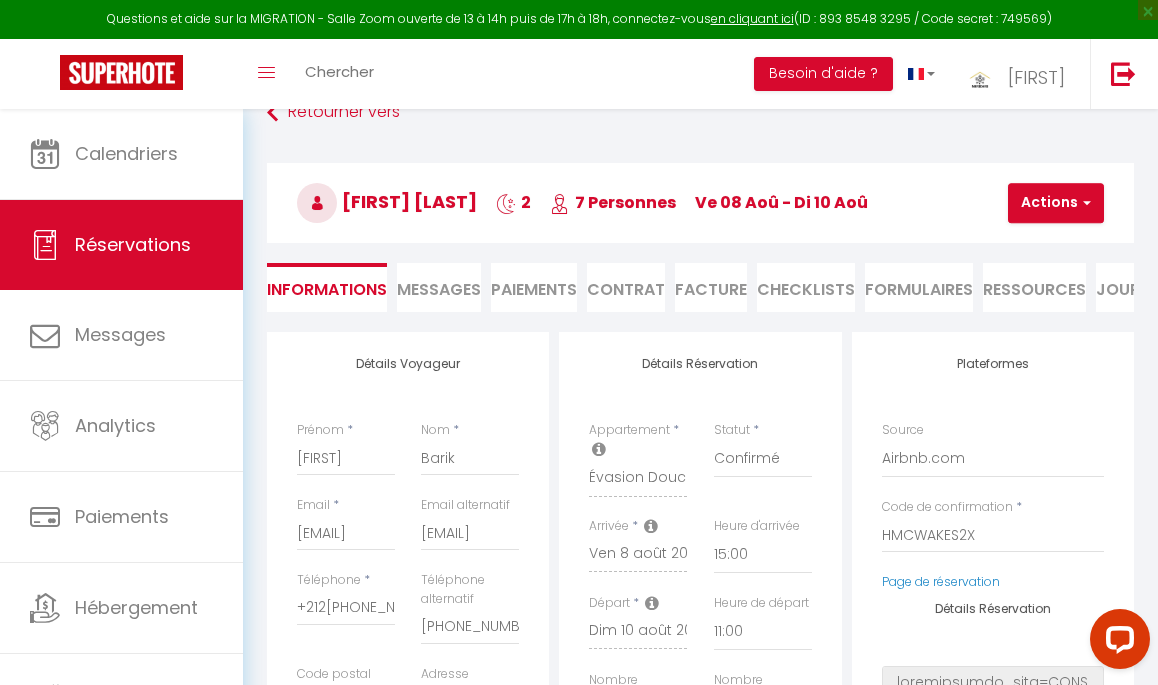 scroll, scrollTop: 0, scrollLeft: 0, axis: both 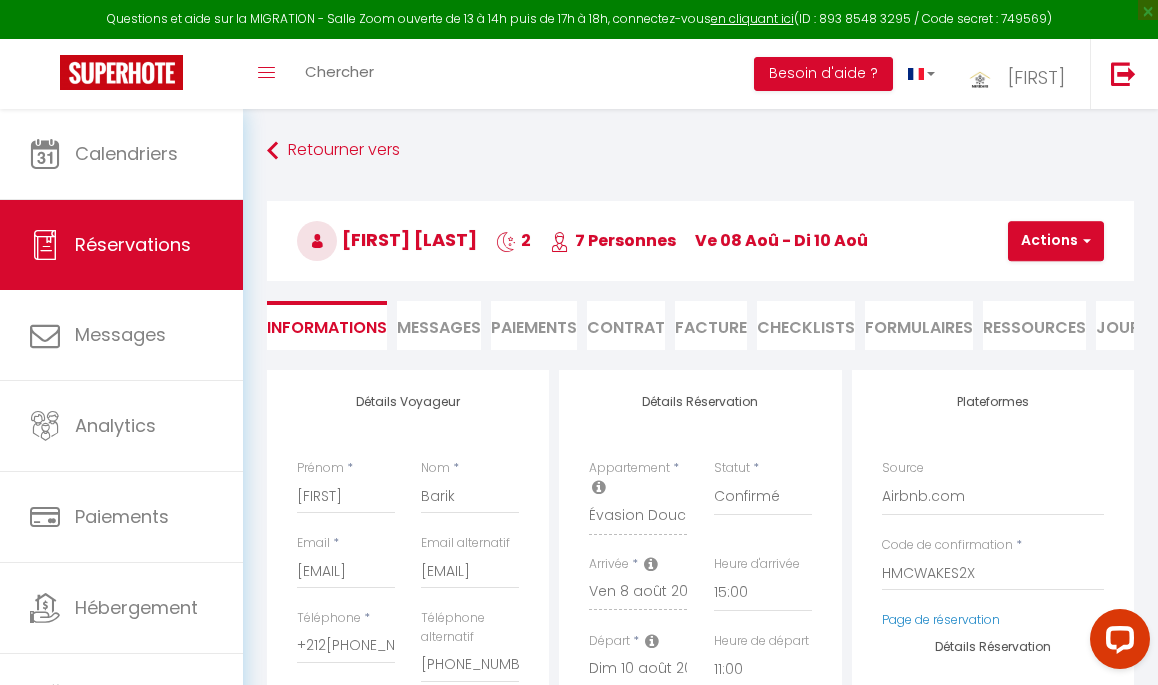 click on "Ressources" at bounding box center [1034, 325] 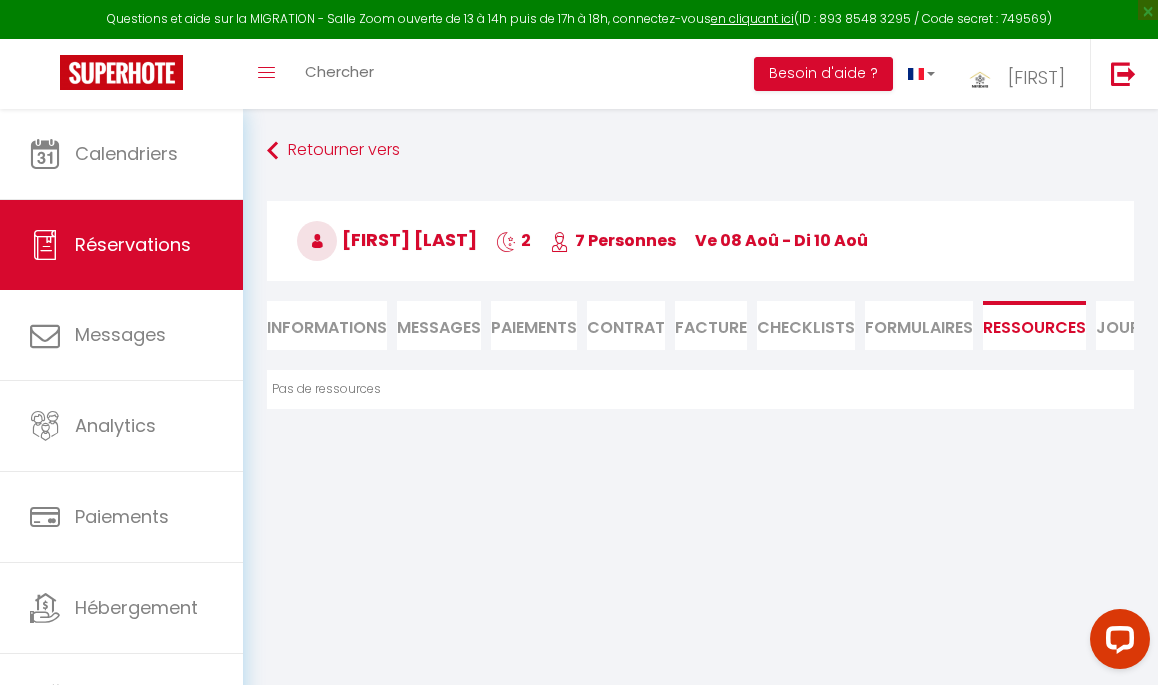 click on "Informations" at bounding box center (327, 325) 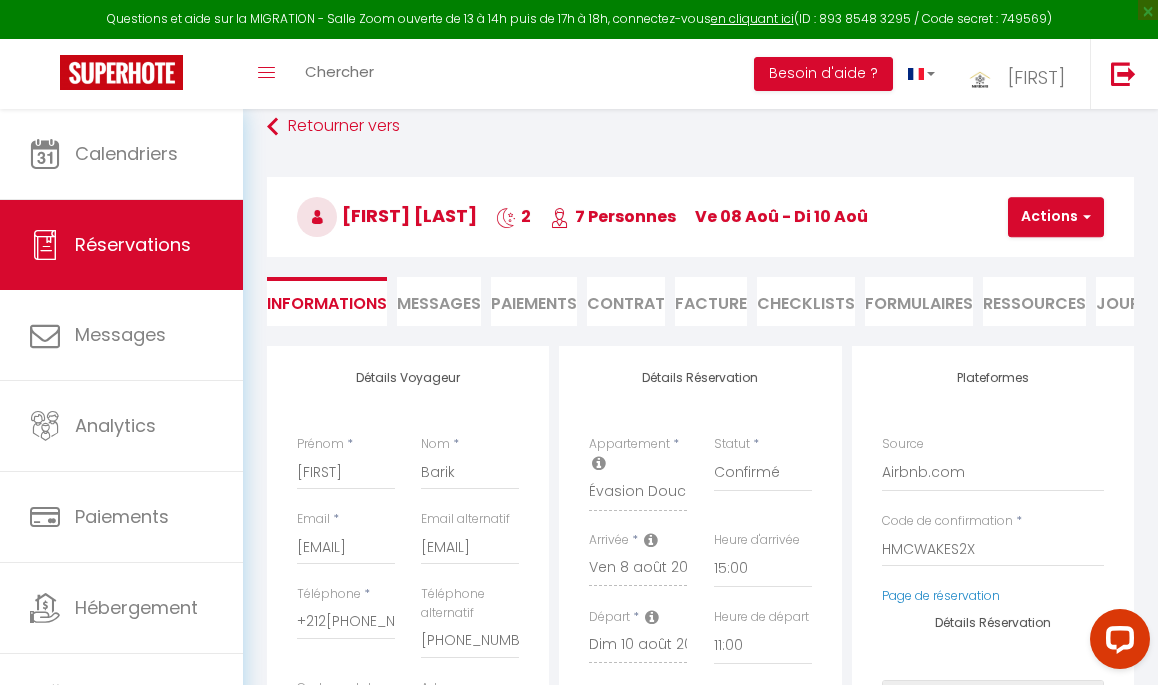 scroll, scrollTop: 0, scrollLeft: 0, axis: both 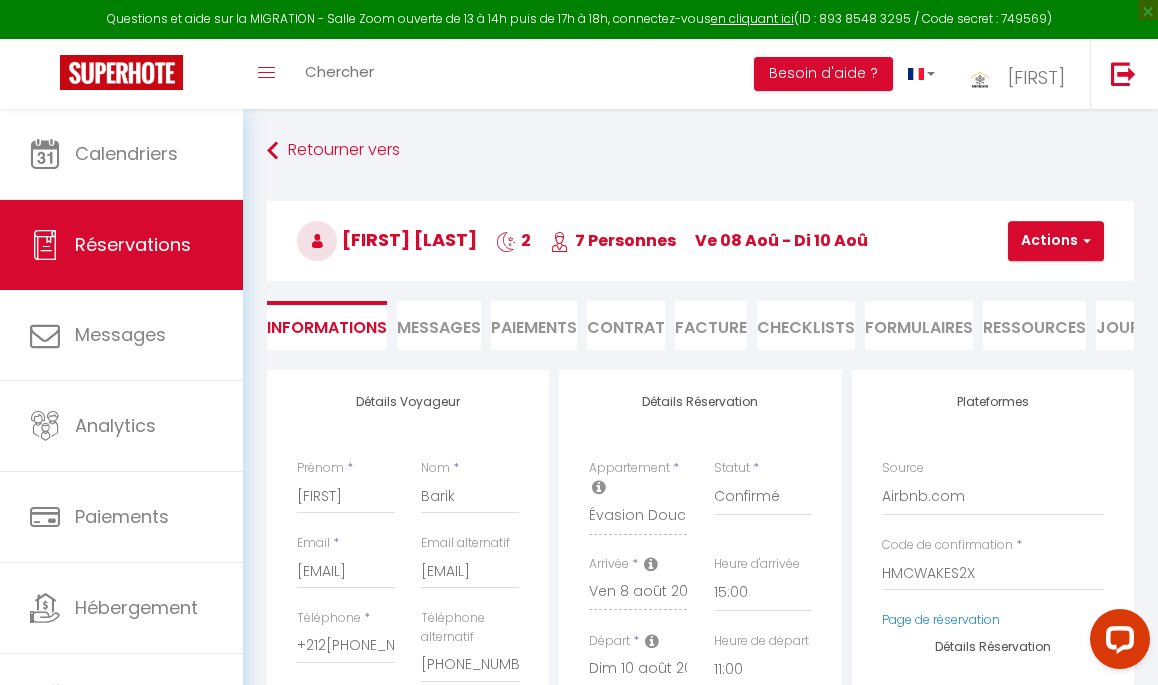 click on "Ressources" at bounding box center (1034, 325) 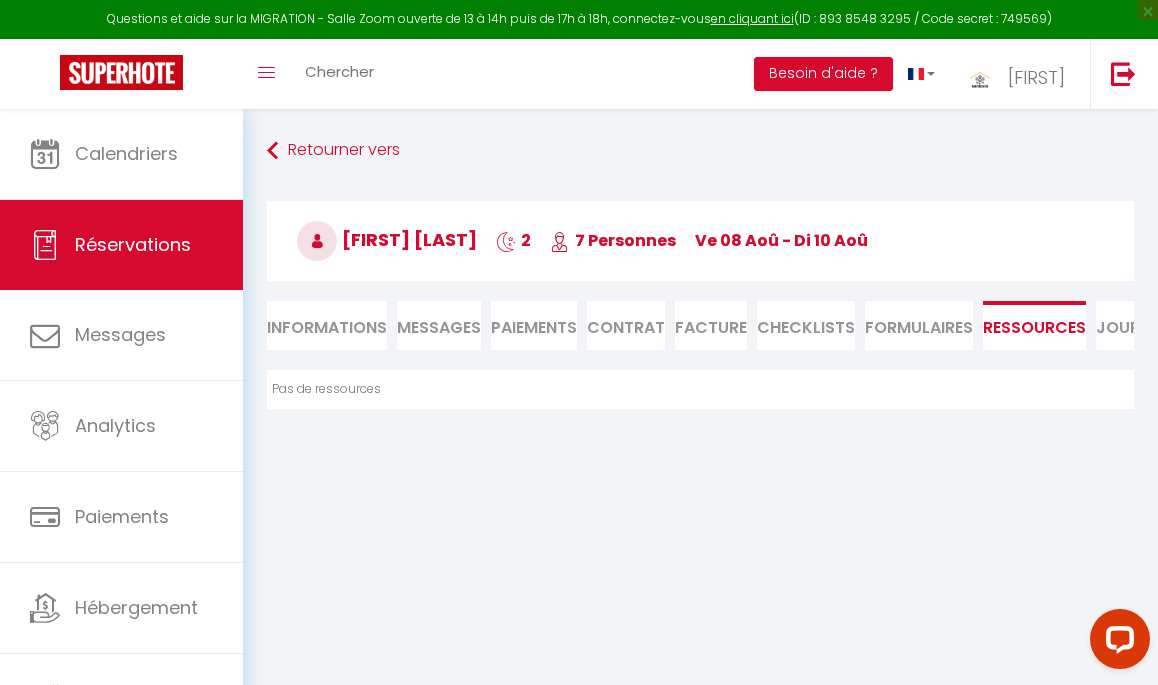 click on "Informations" at bounding box center [327, 325] 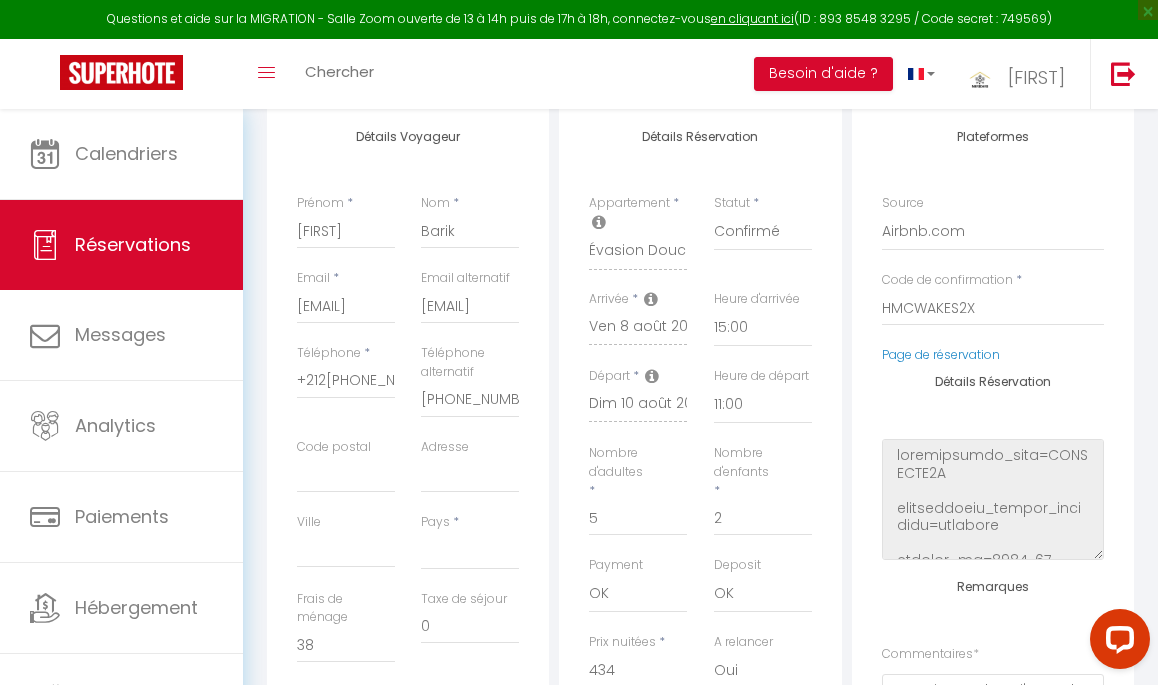 scroll, scrollTop: 0, scrollLeft: 0, axis: both 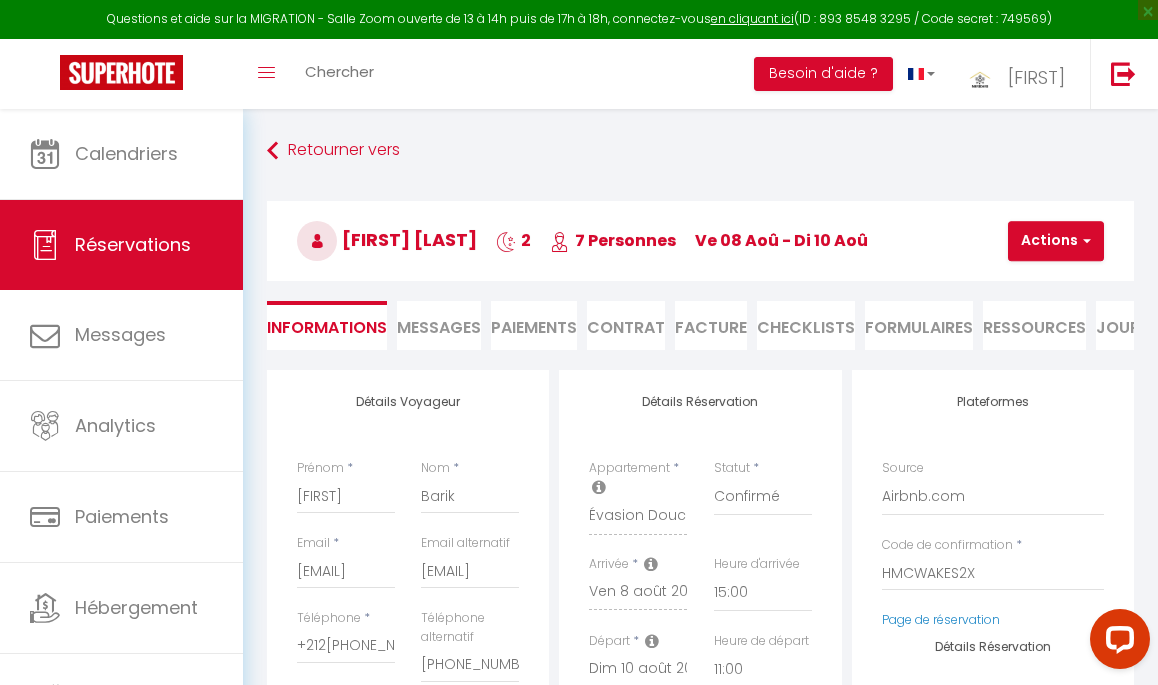 click on "Ressources" at bounding box center [1034, 325] 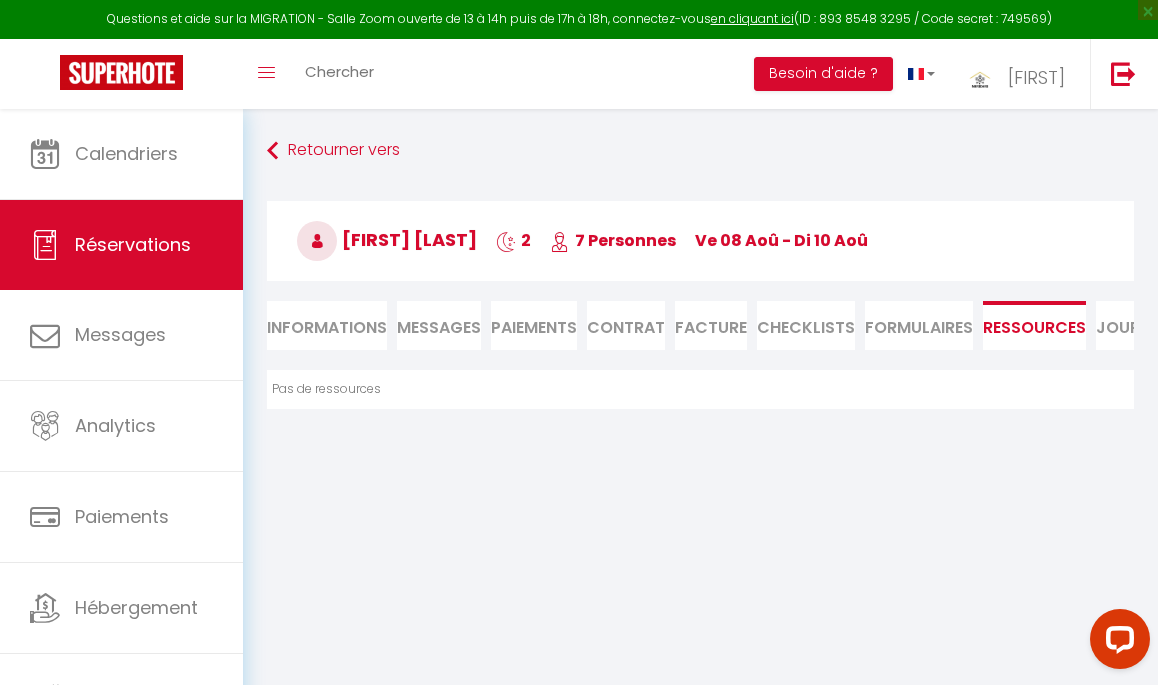 click on "Informations" at bounding box center [327, 325] 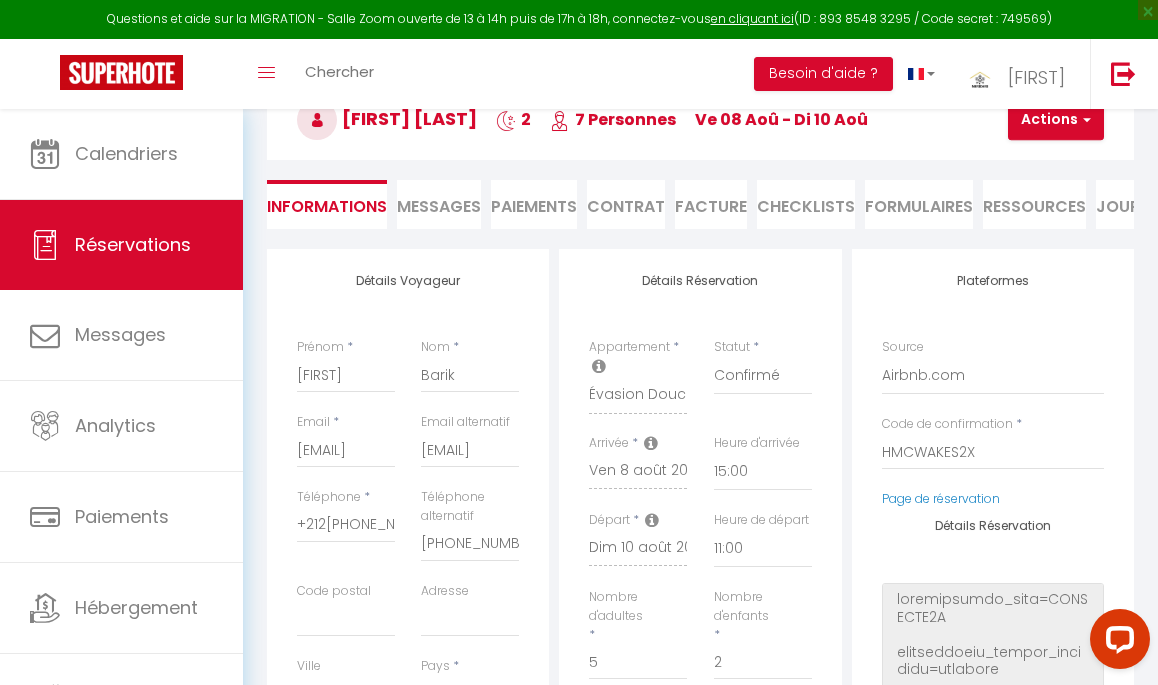 scroll, scrollTop: 125, scrollLeft: 0, axis: vertical 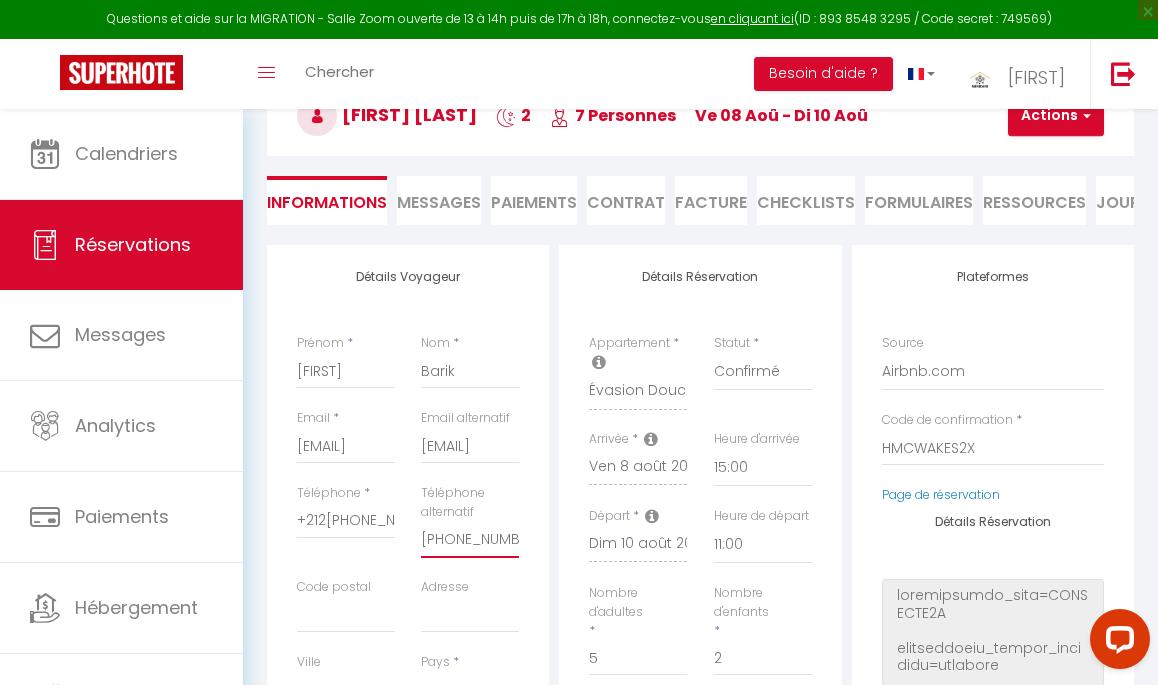 click on "[PHONE_NUMBER]" at bounding box center [470, 540] 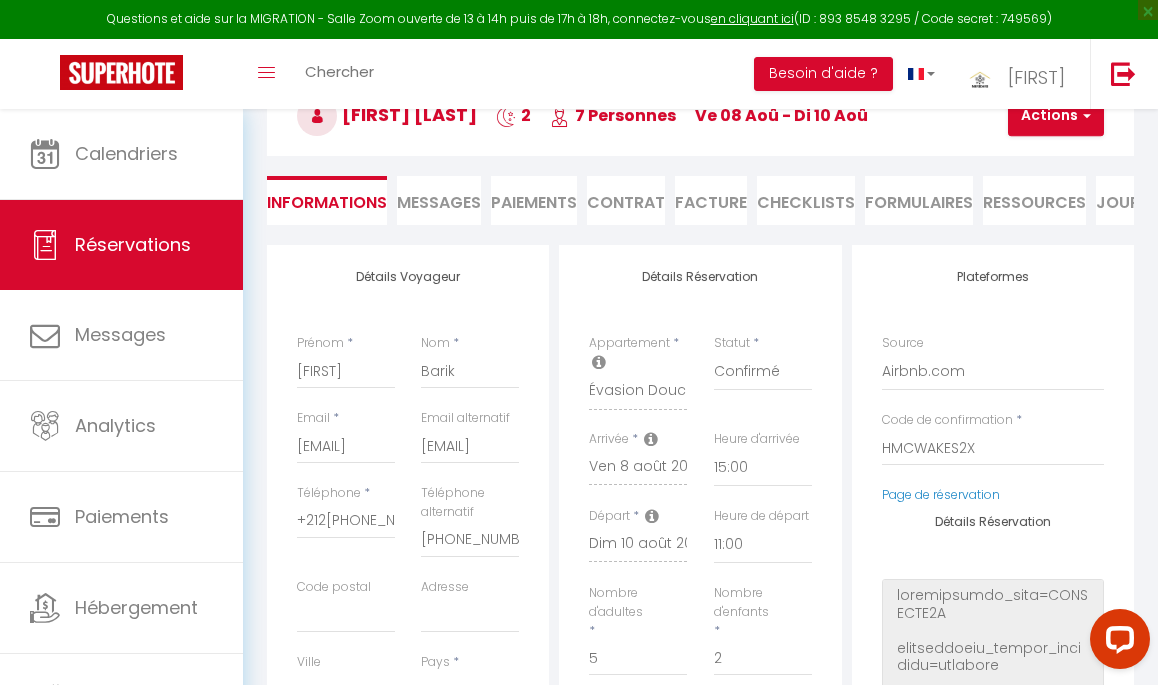 click on "Code postal" at bounding box center (346, 615) 